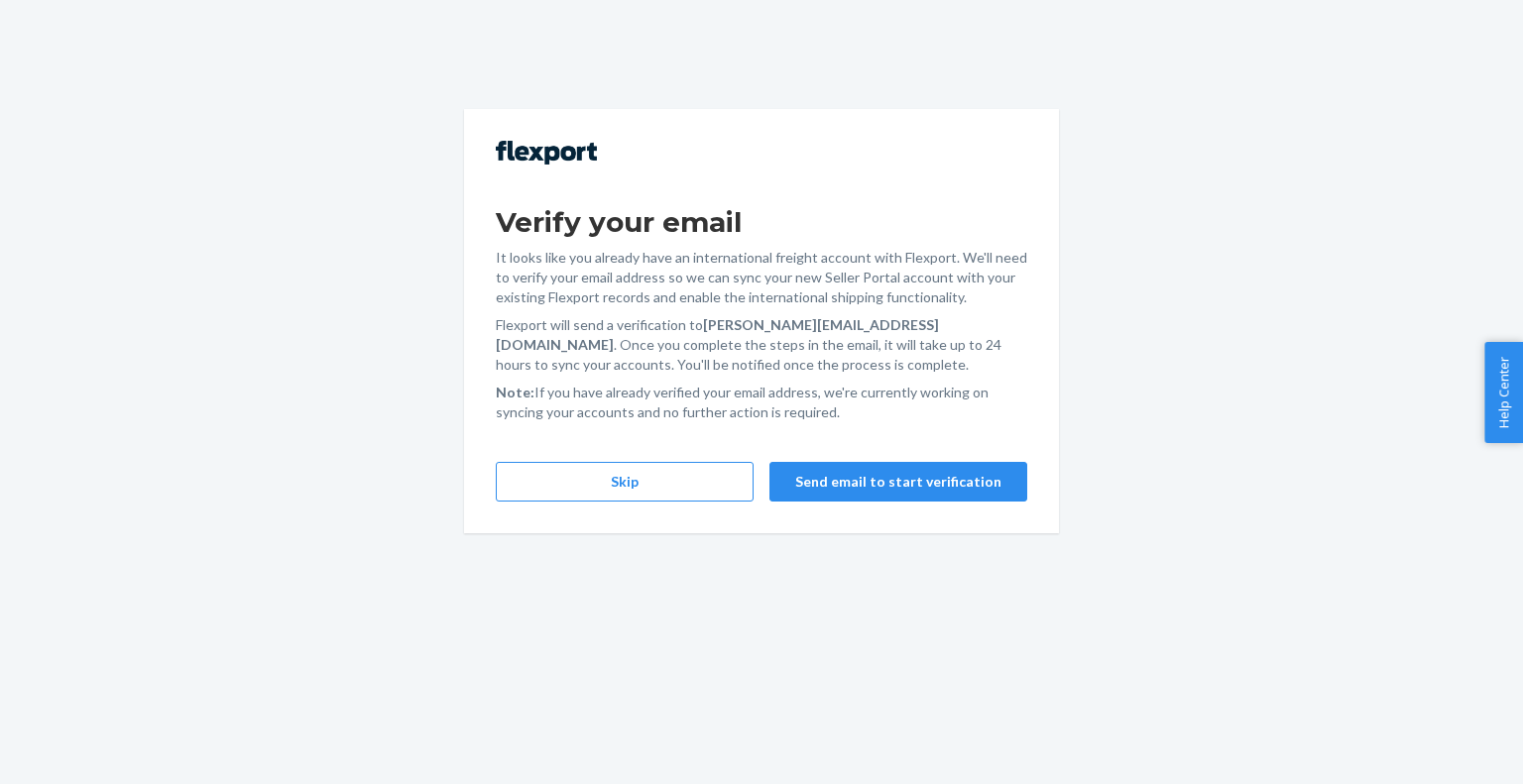 scroll, scrollTop: 0, scrollLeft: 0, axis: both 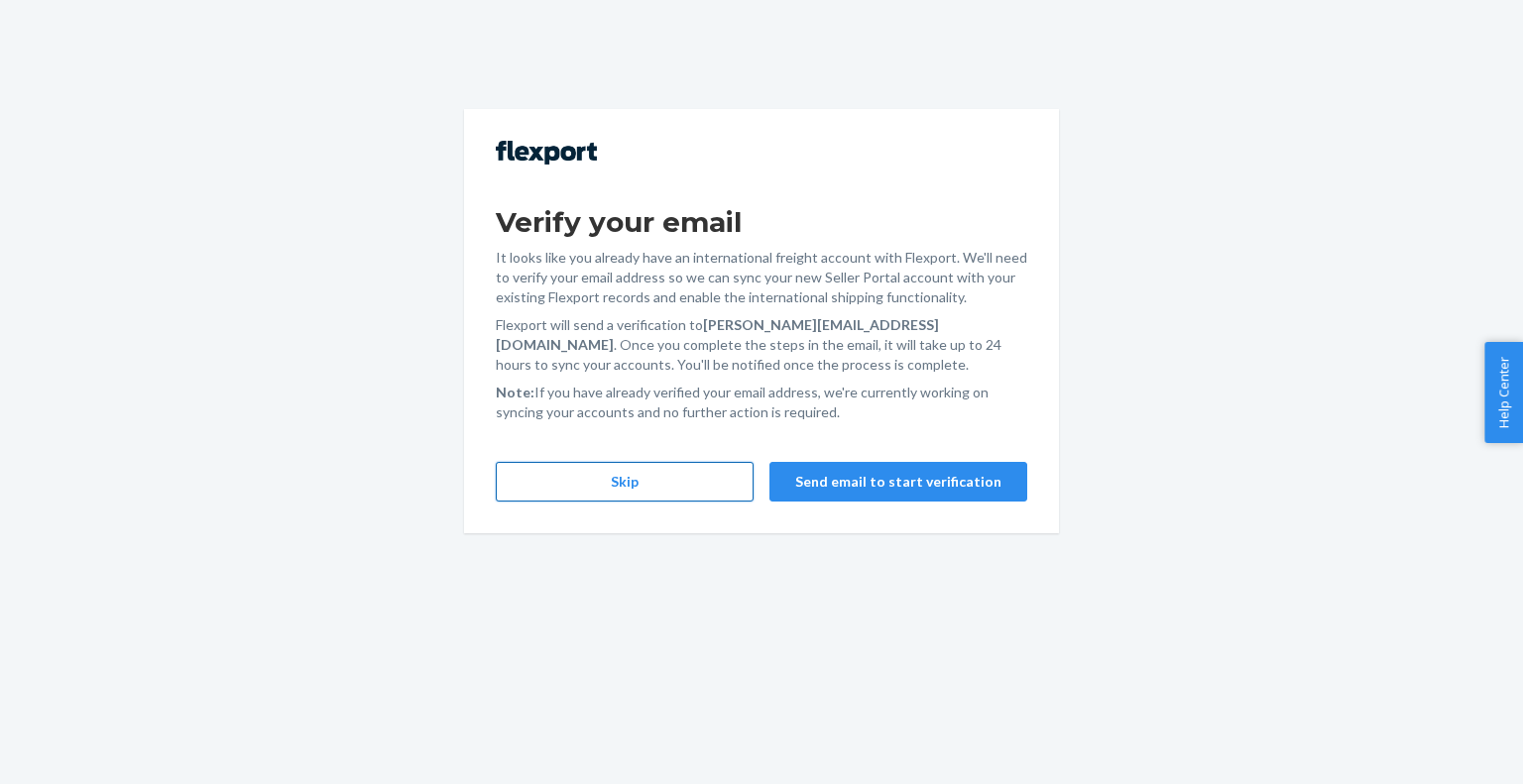click on "Skip" at bounding box center [625, 482] 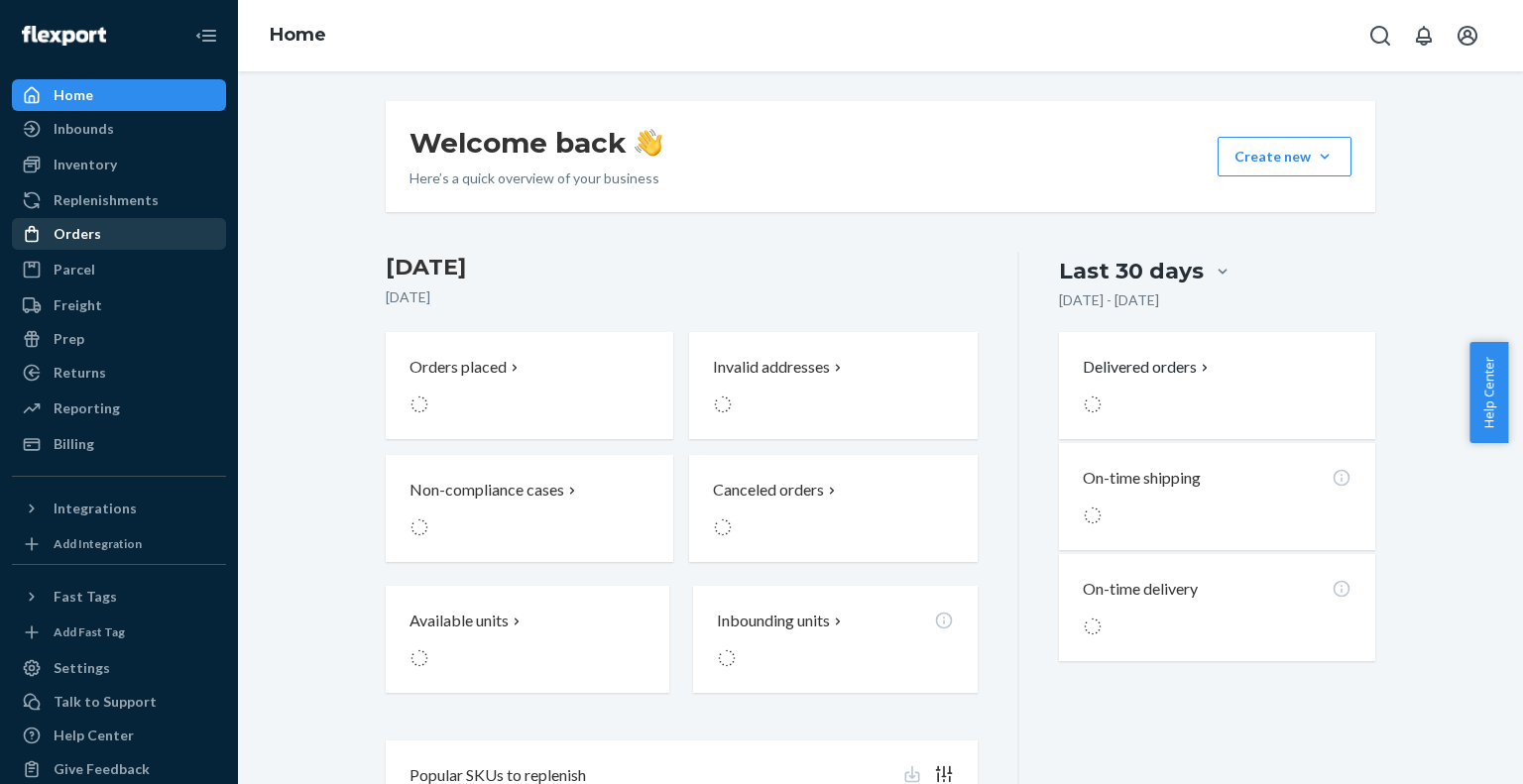 scroll, scrollTop: 0, scrollLeft: 0, axis: both 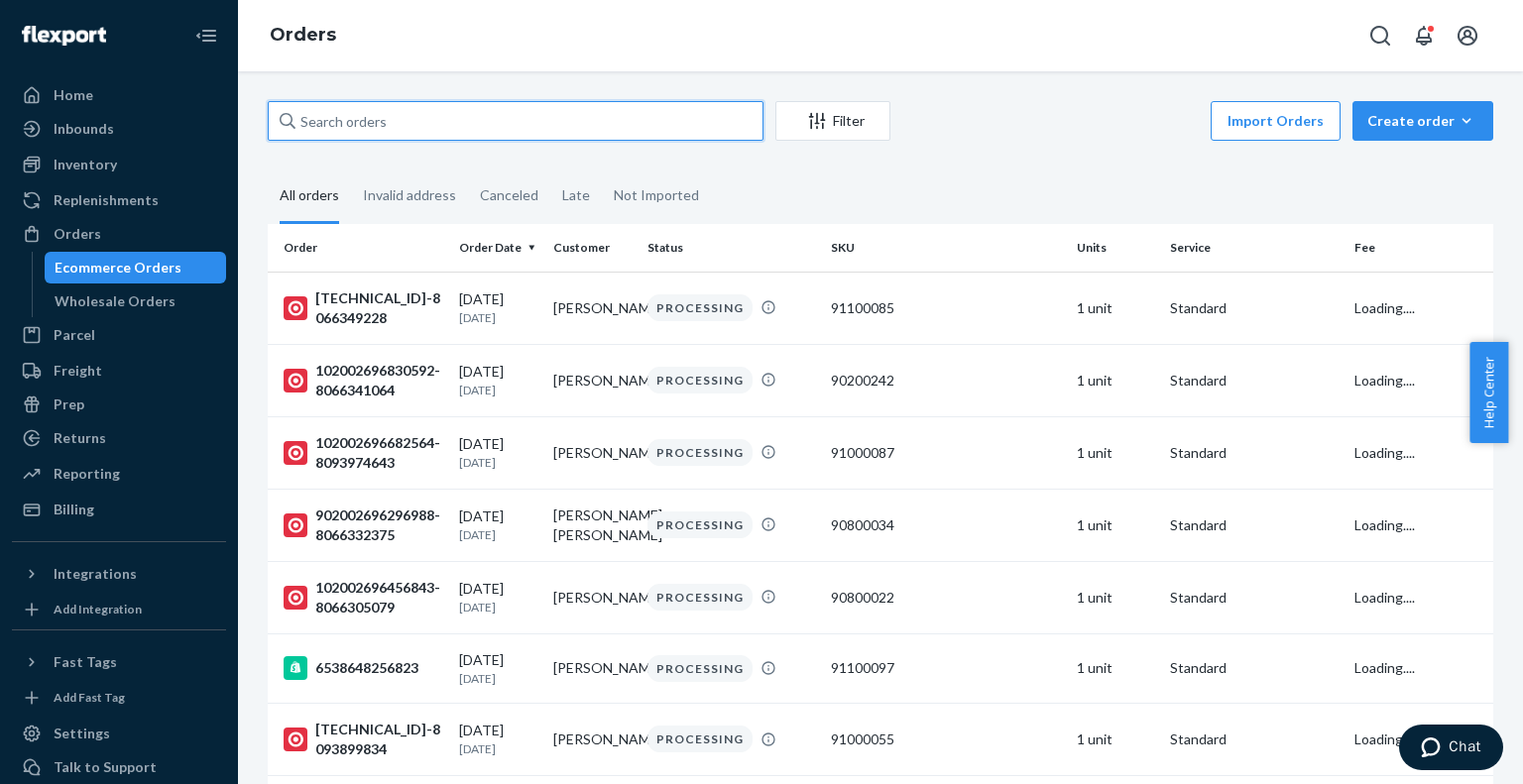 click at bounding box center [516, 121] 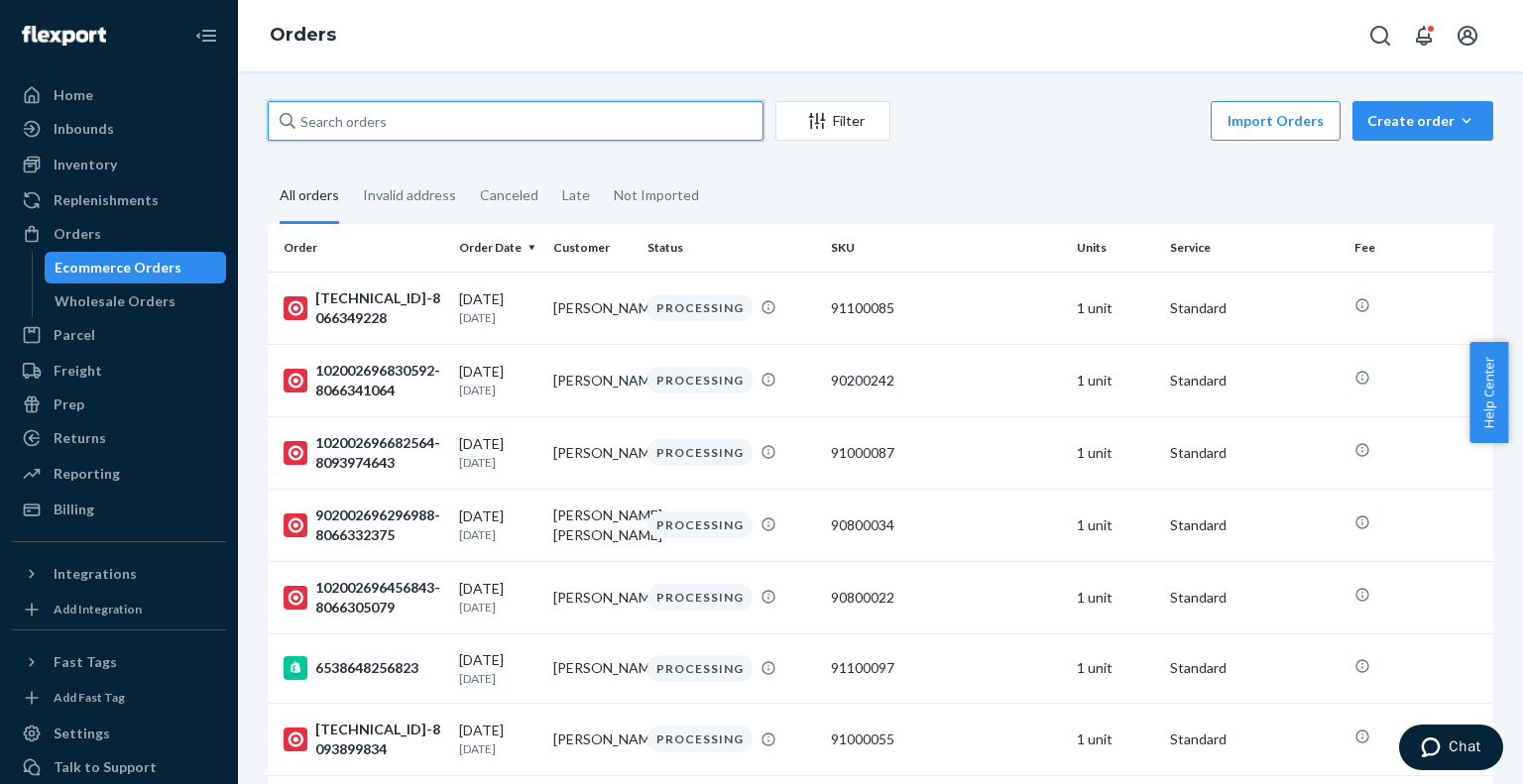paste on "[PERSON_NAME]" 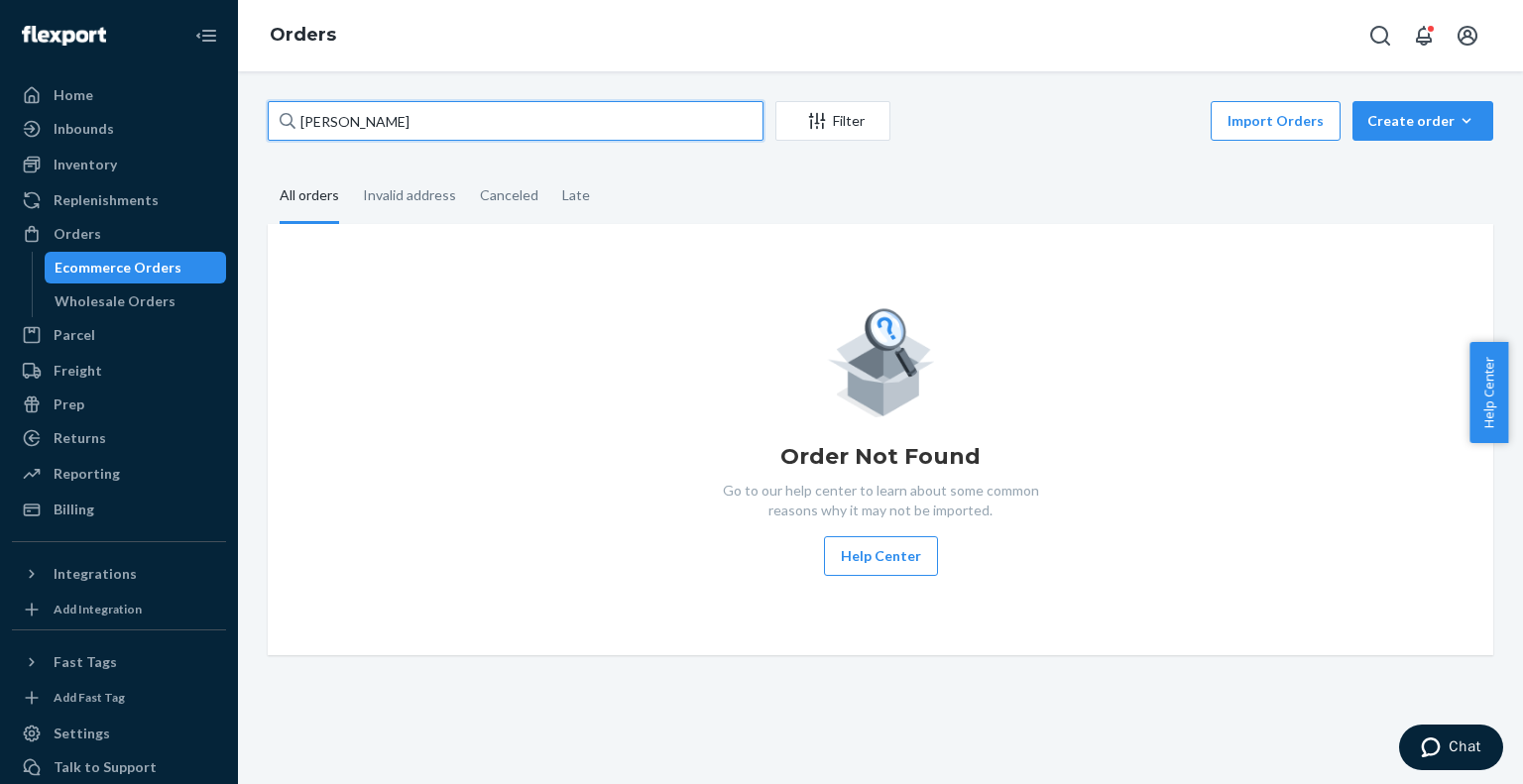 click on "[PERSON_NAME]" at bounding box center (516, 121) 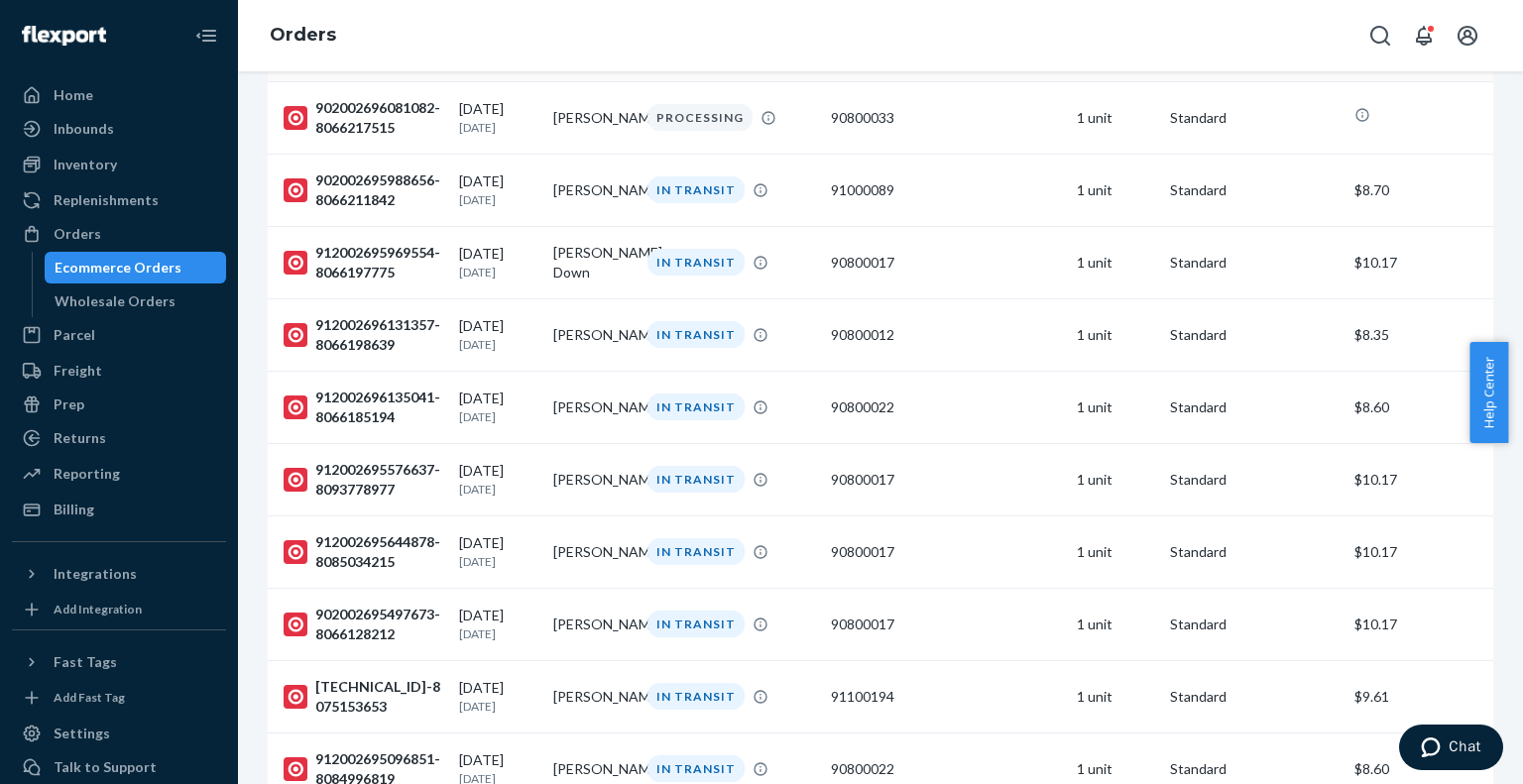 scroll, scrollTop: 396, scrollLeft: 0, axis: vertical 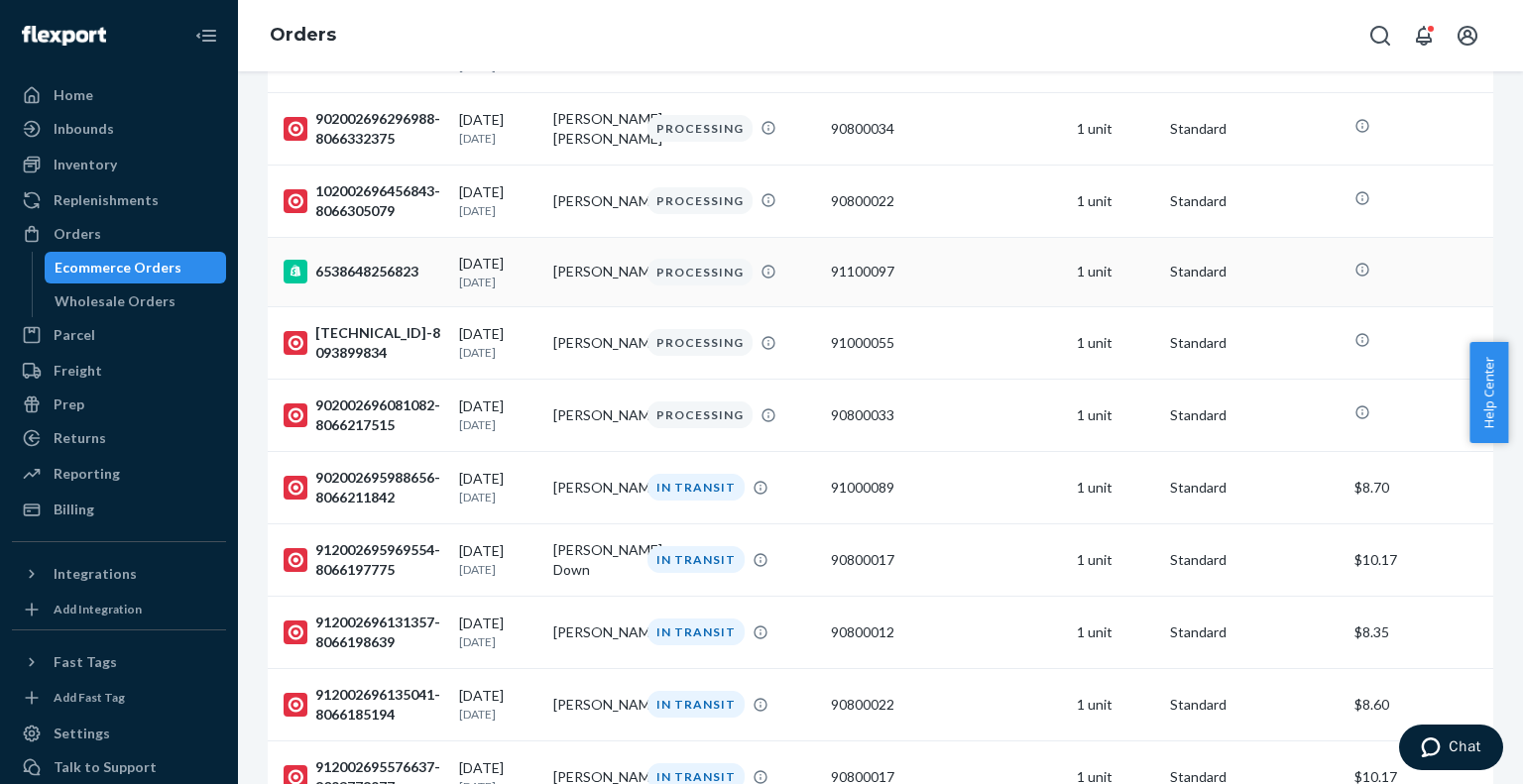 click on "6538648256823" at bounding box center (363, 272) 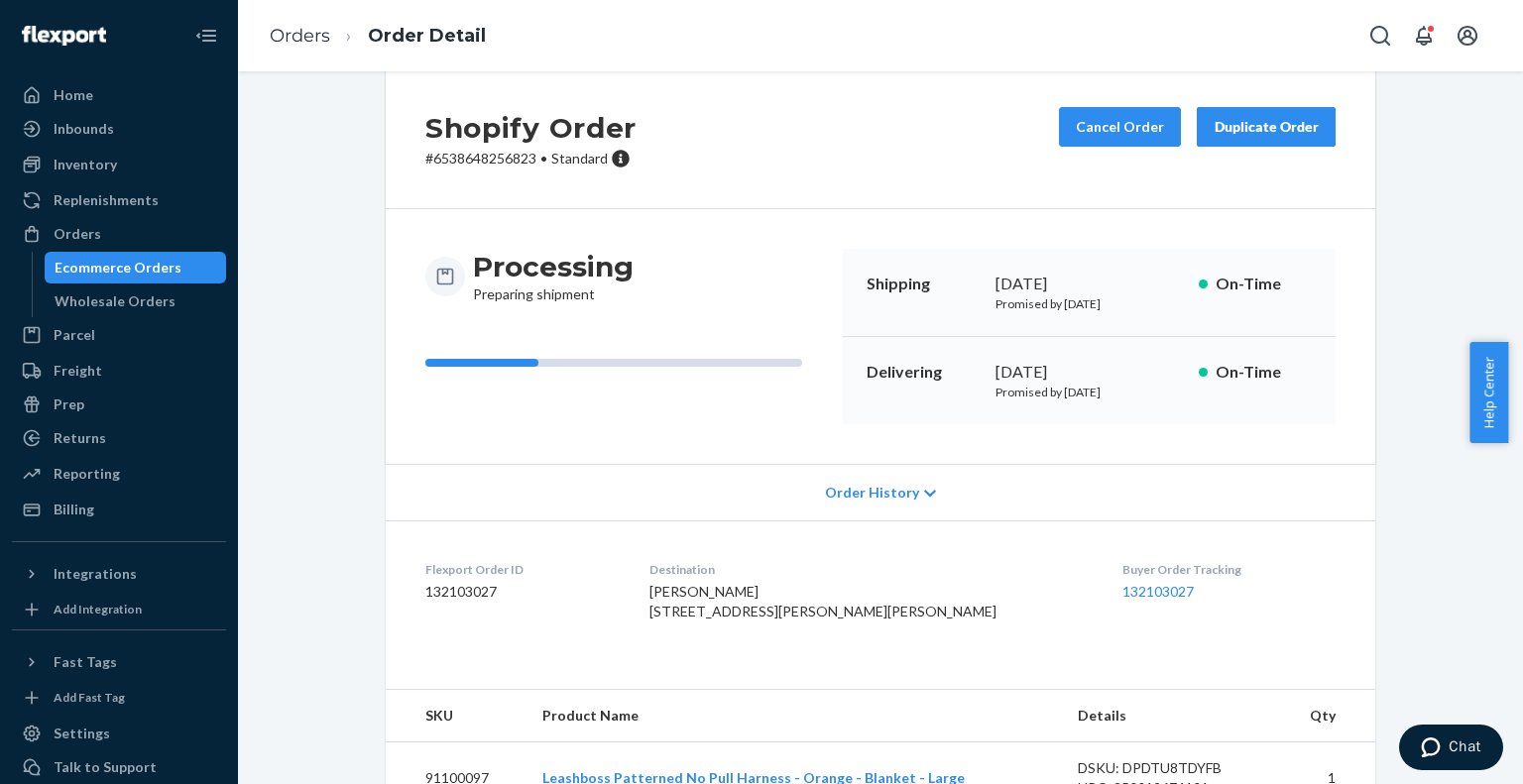 scroll, scrollTop: 0, scrollLeft: 0, axis: both 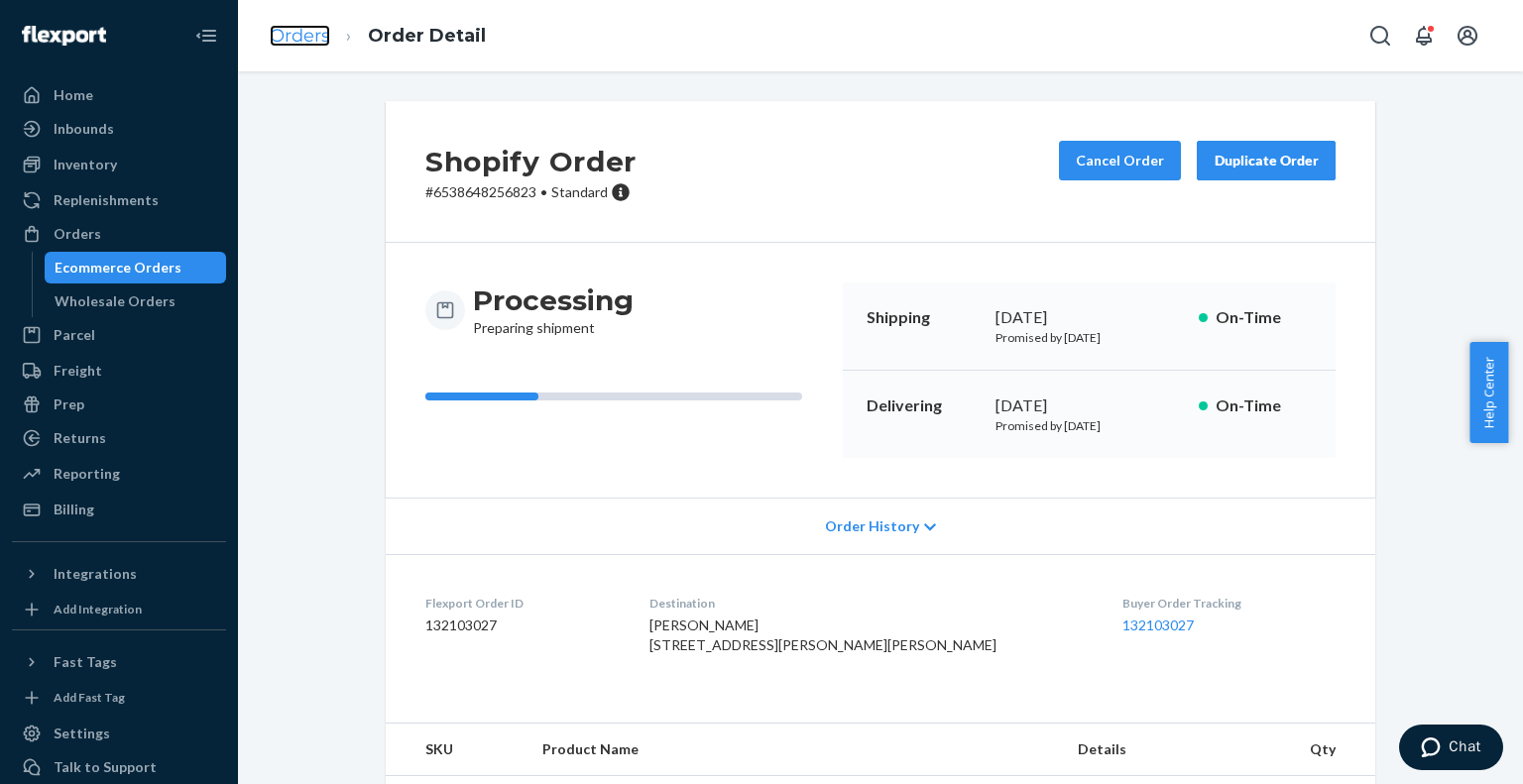 click on "Orders" at bounding box center (299, 36) 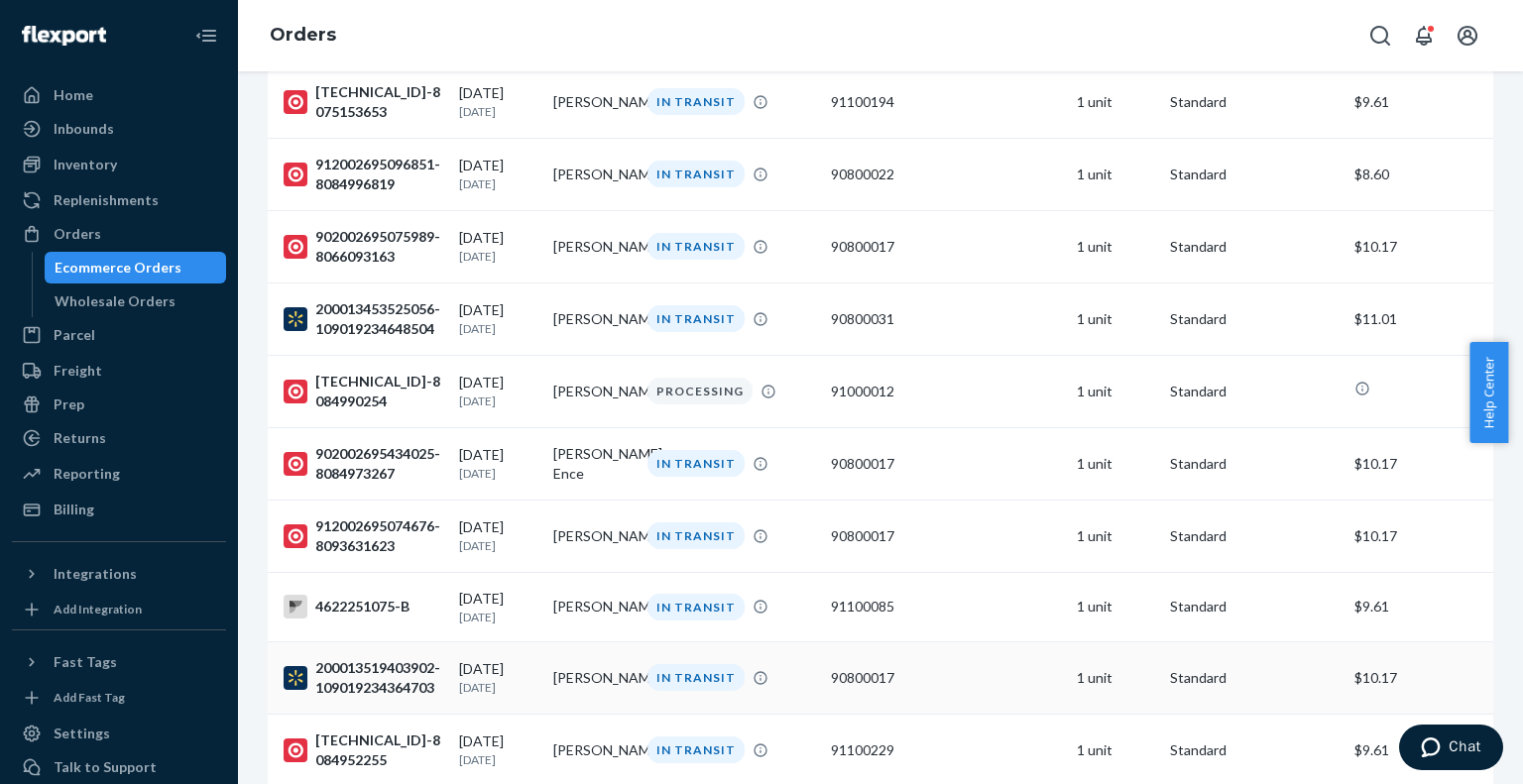 scroll, scrollTop: 1685, scrollLeft: 0, axis: vertical 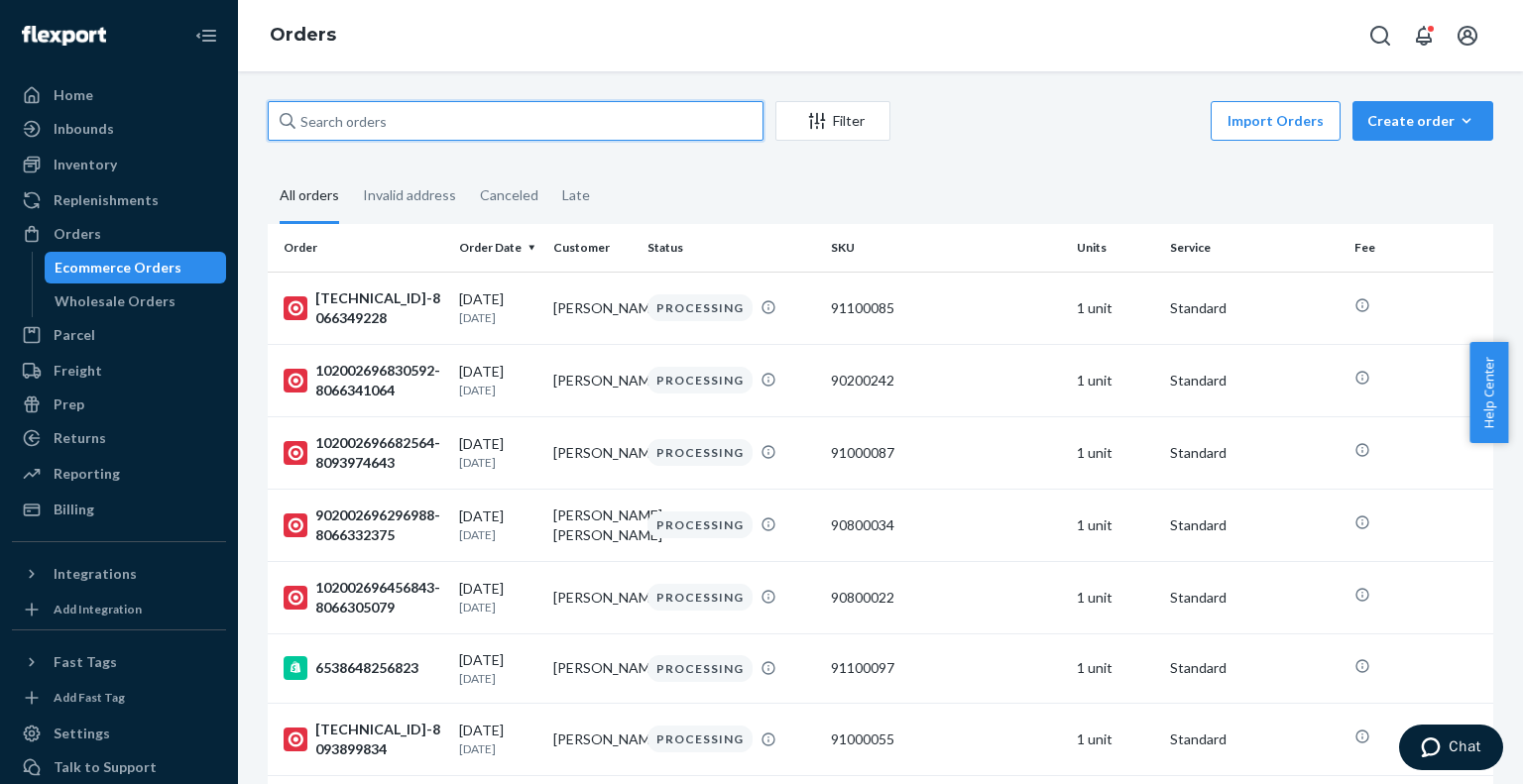 click at bounding box center (516, 121) 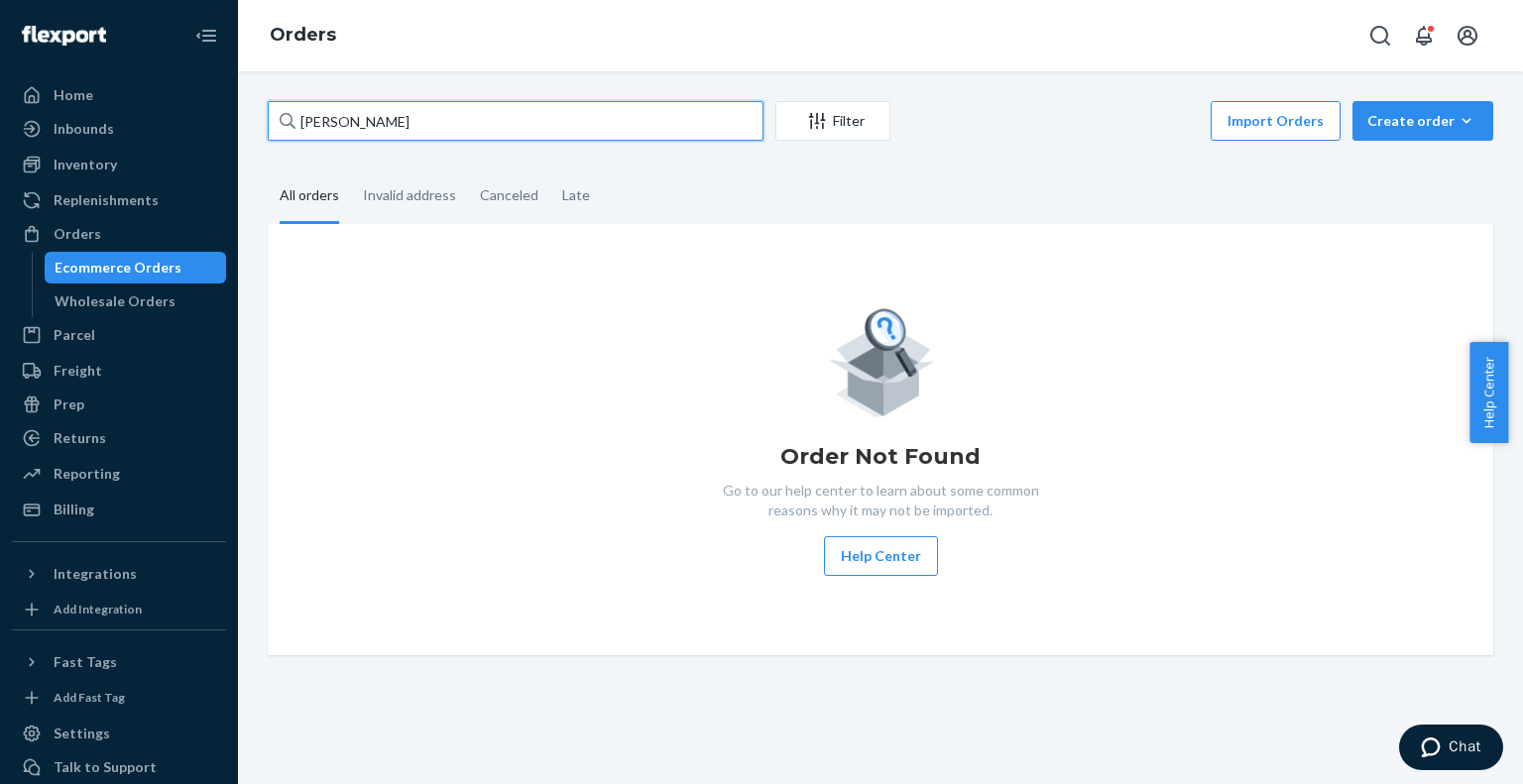 type on "[PERSON_NAME]" 